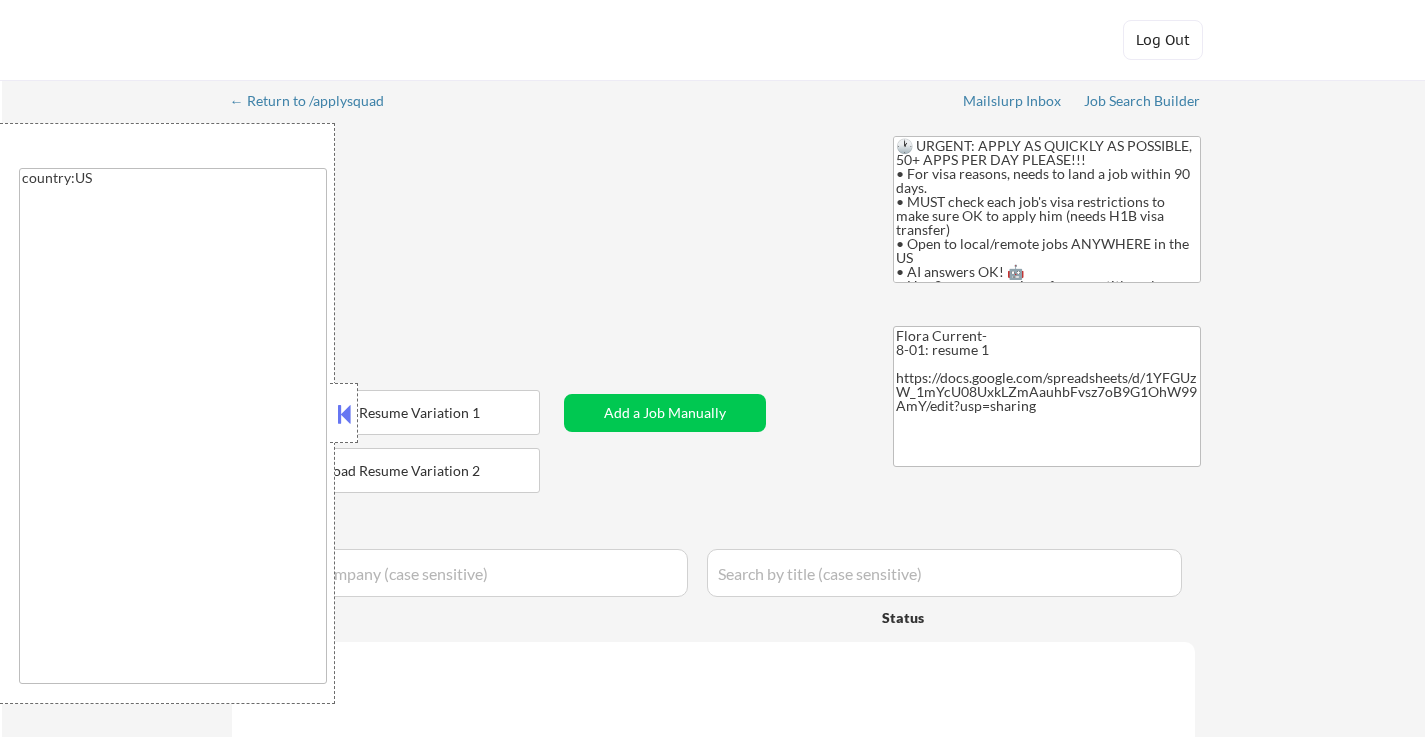 select on ""applied"" 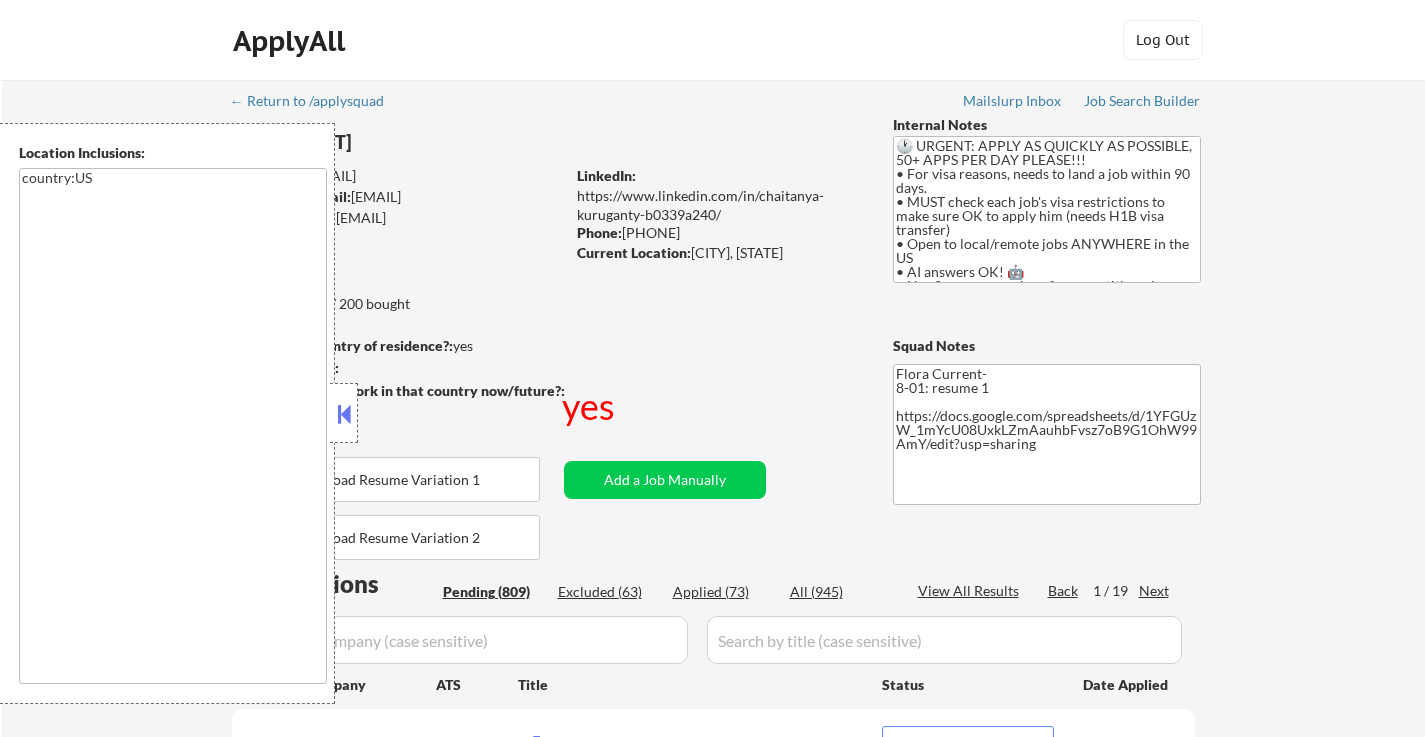 select on ""pending"" 